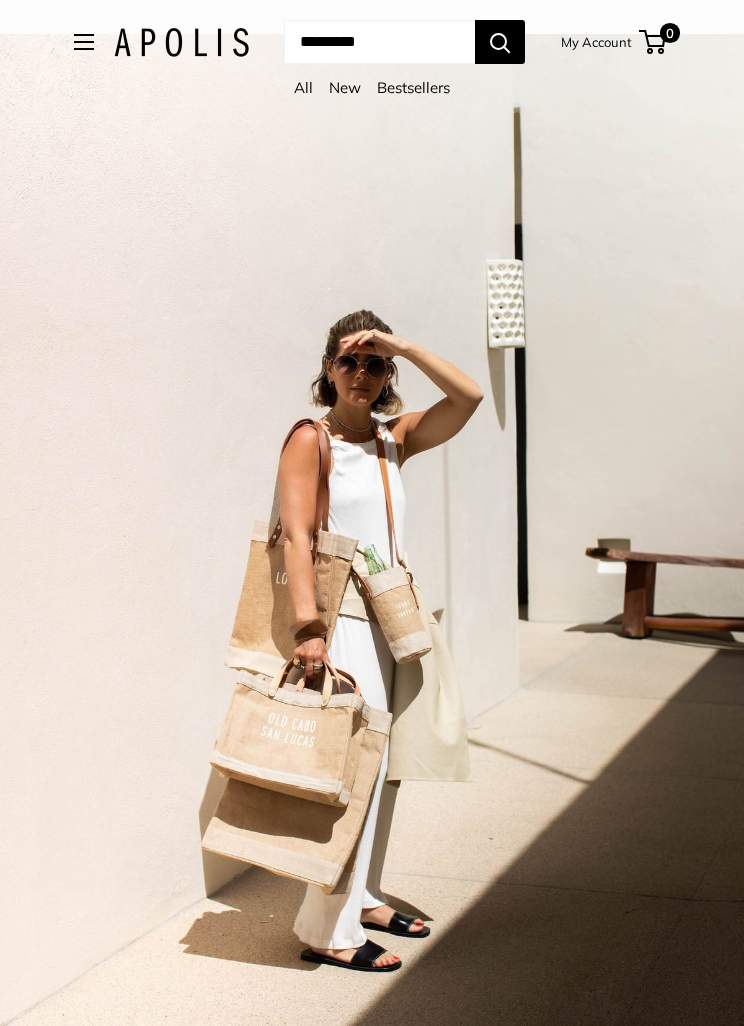 scroll, scrollTop: 0, scrollLeft: 0, axis: both 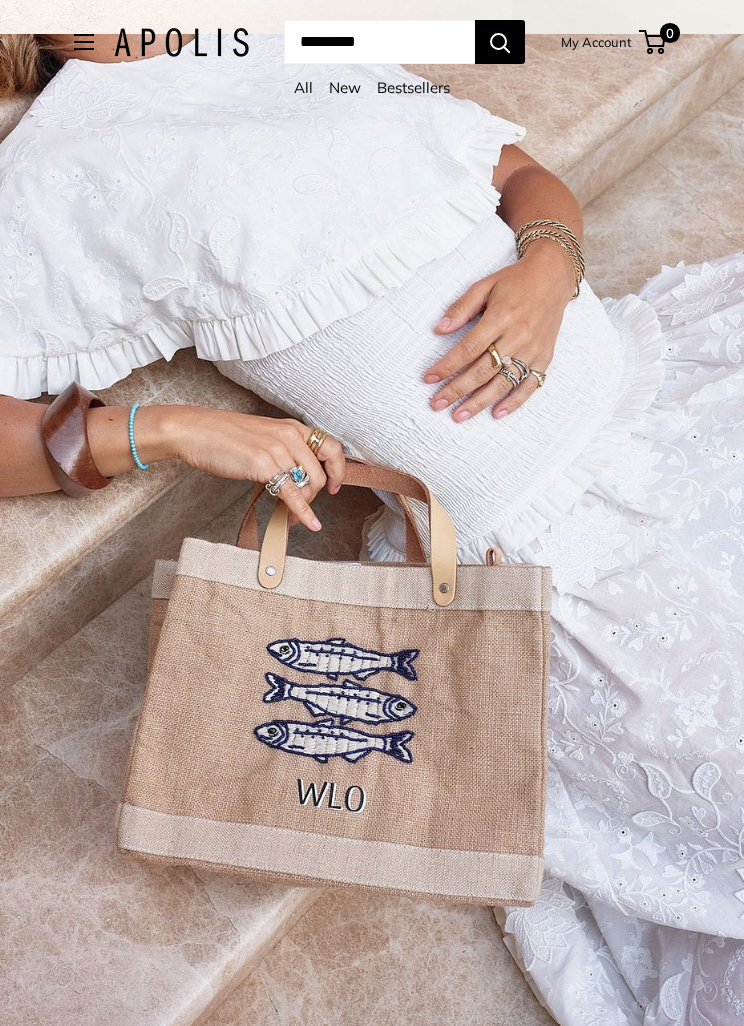 click at bounding box center [84, 42] 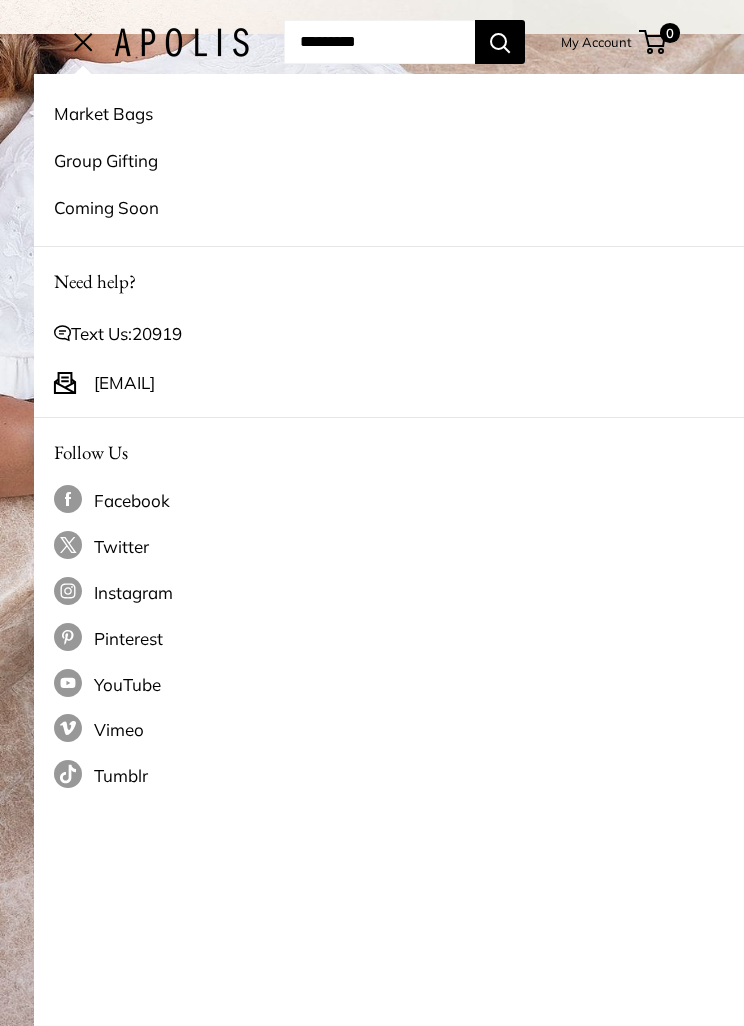 click on "Market Bags" at bounding box center [406, 113] 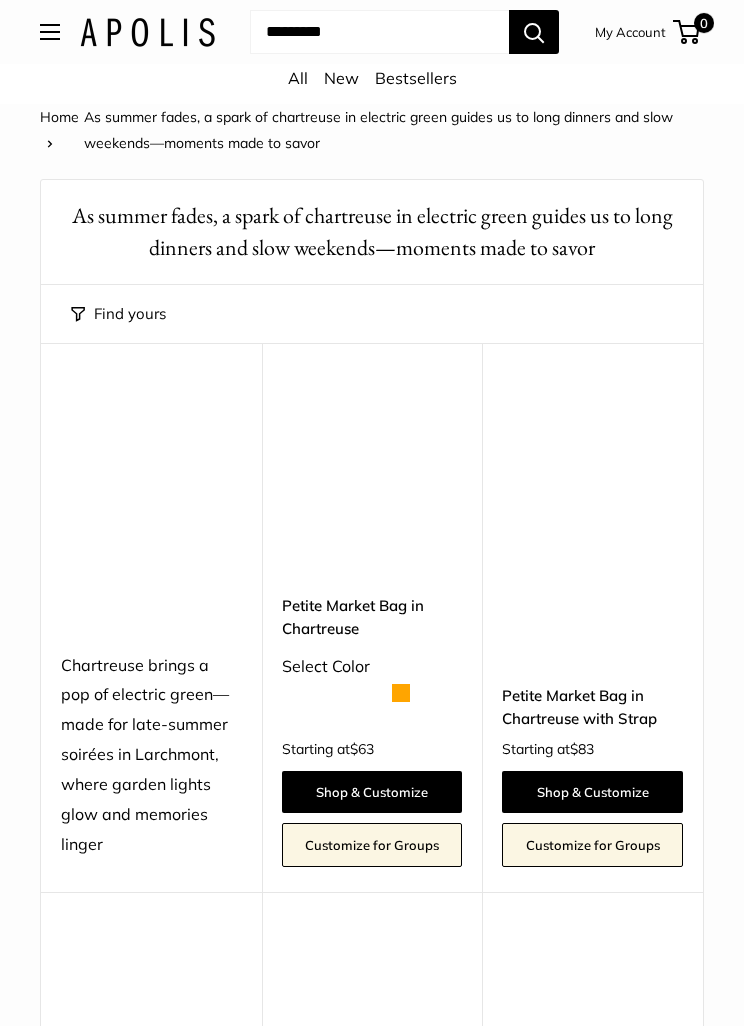 scroll, scrollTop: 0, scrollLeft: 0, axis: both 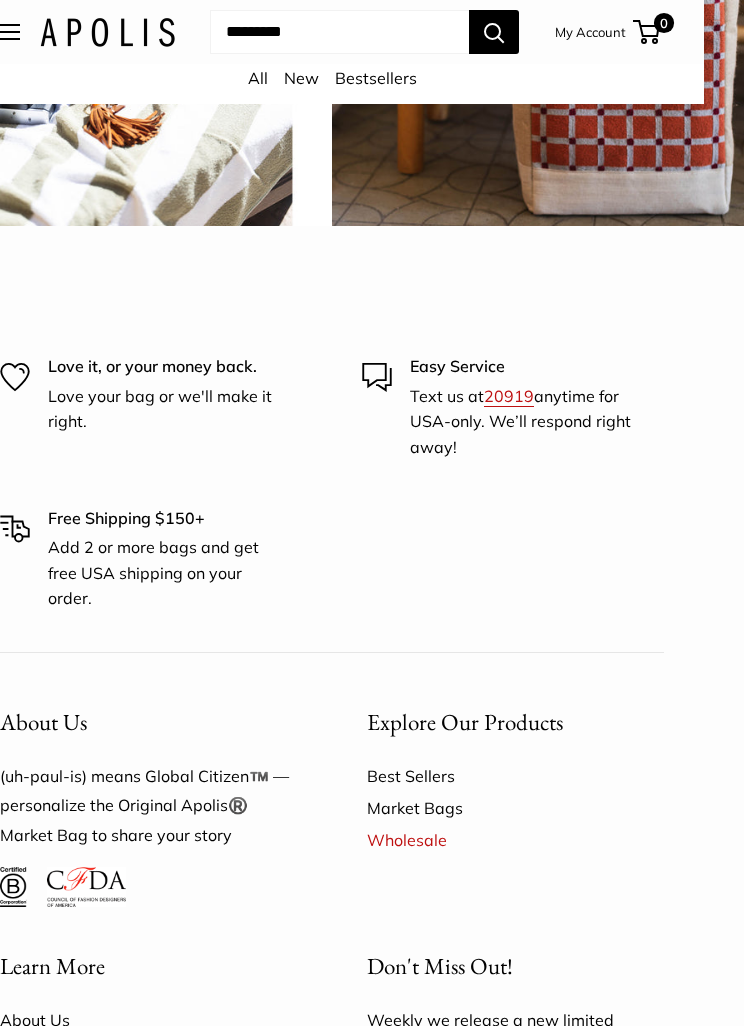 click on "All" at bounding box center (258, 78) 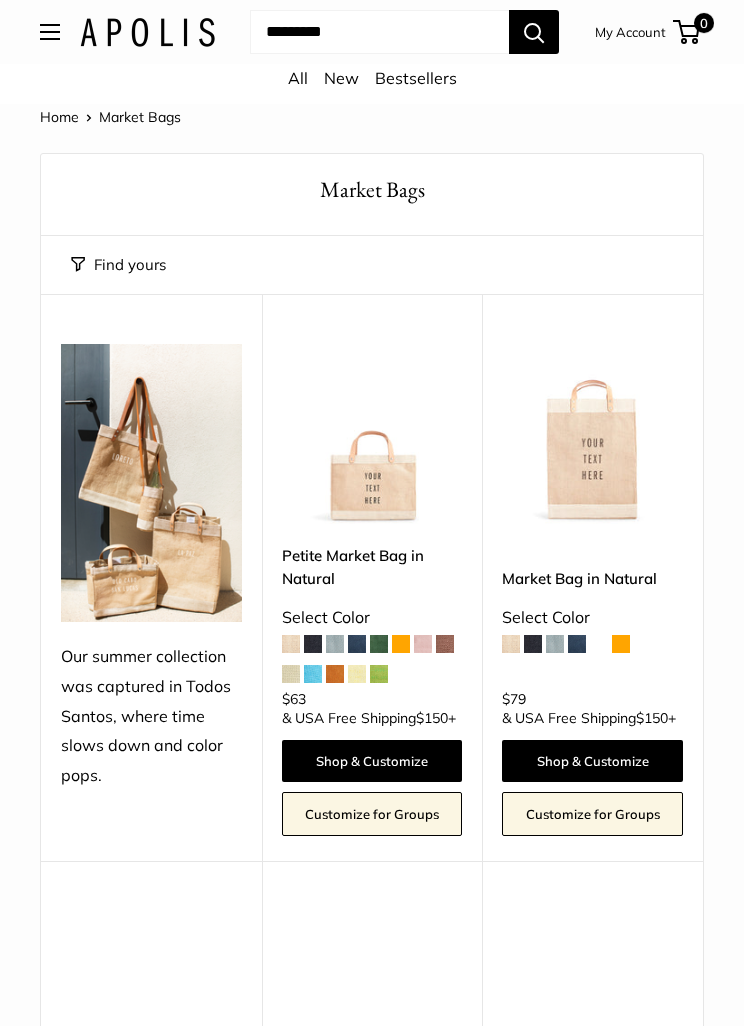 scroll, scrollTop: 0, scrollLeft: 0, axis: both 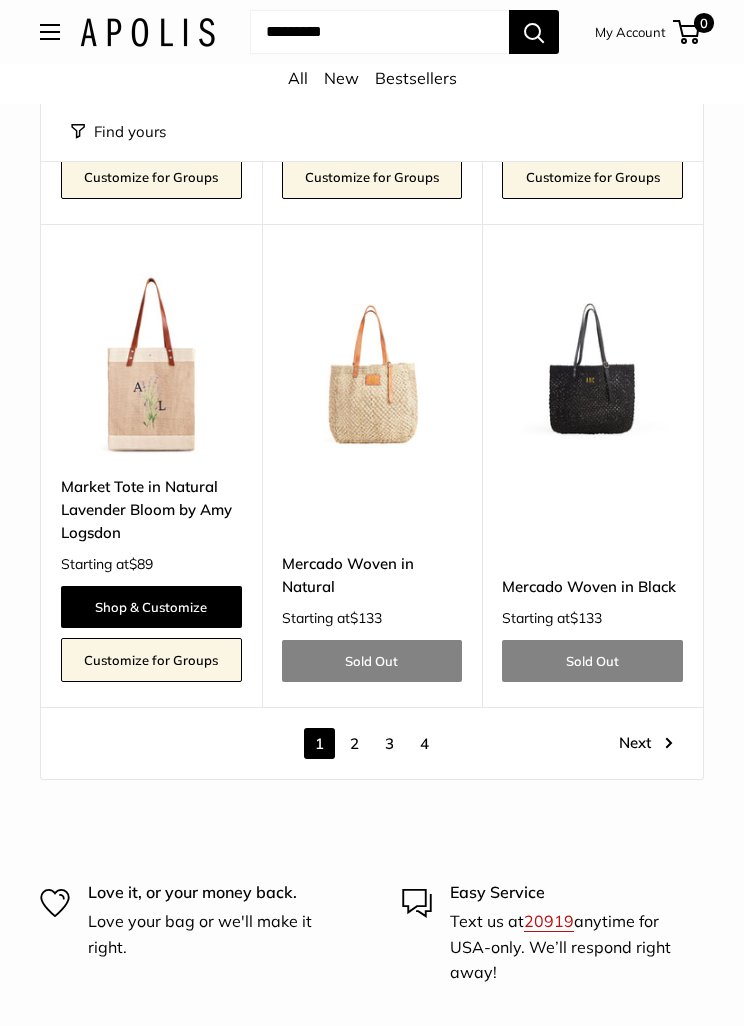 click on "2" at bounding box center (354, 744) 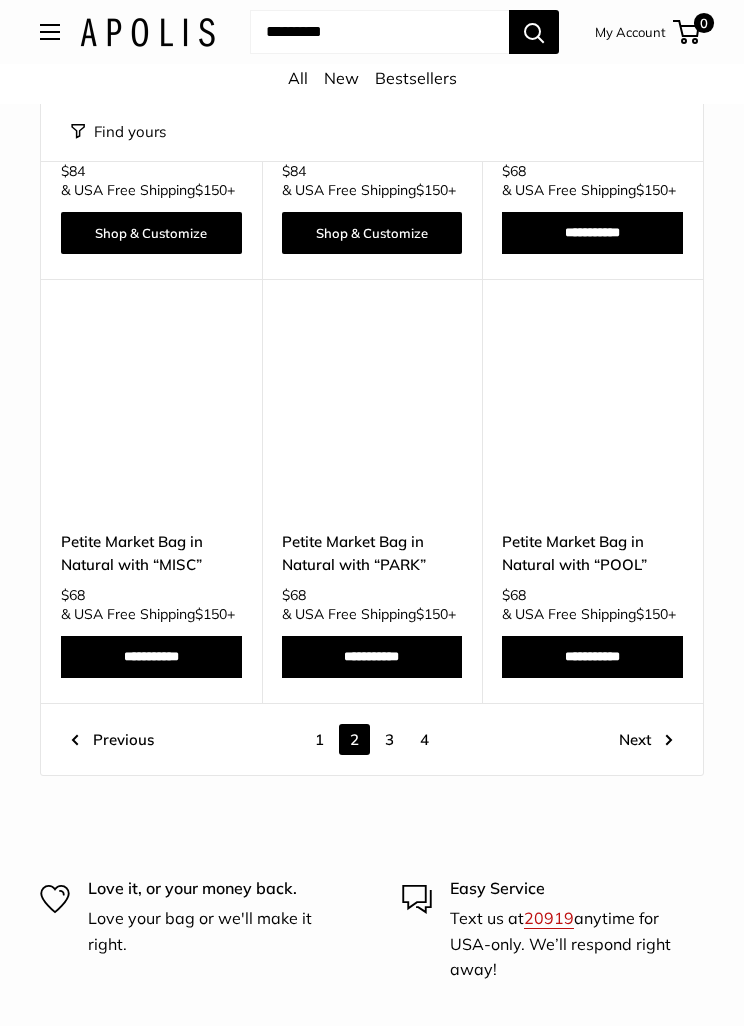 scroll, scrollTop: 7495, scrollLeft: 0, axis: vertical 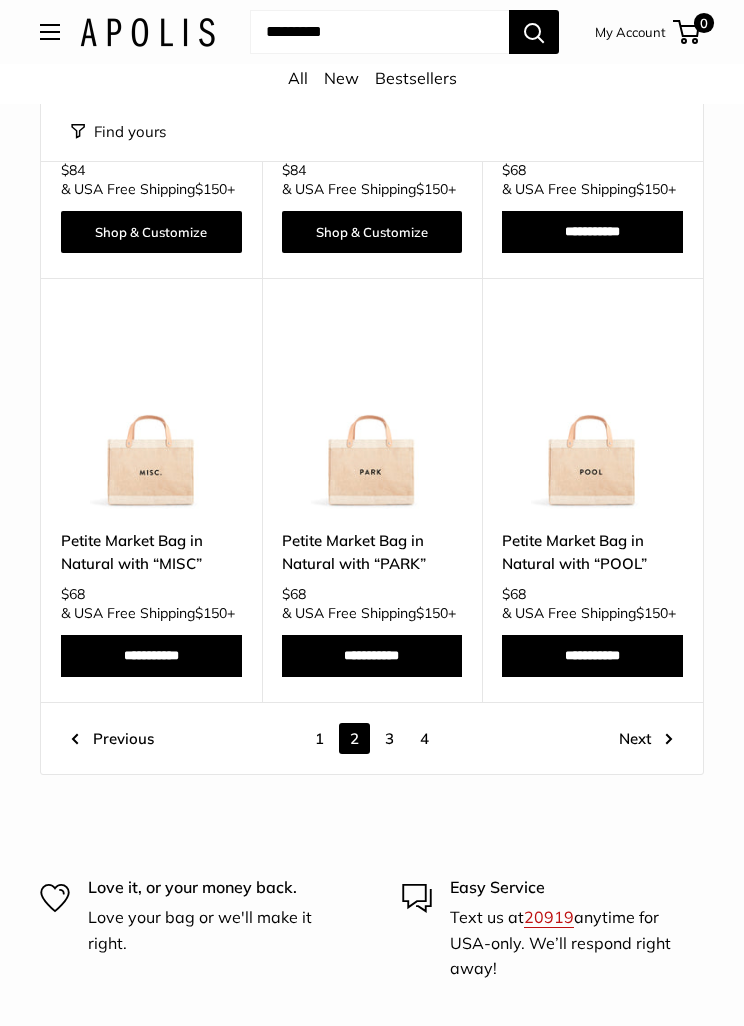 click on "3" at bounding box center (389, 739) 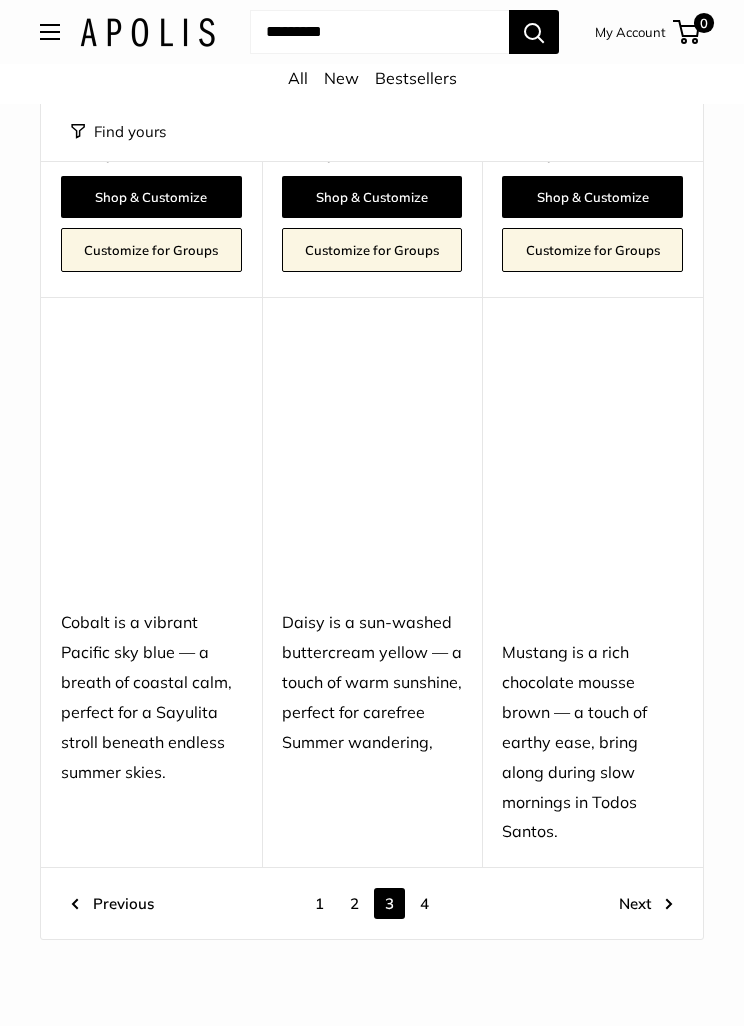 scroll, scrollTop: 7534, scrollLeft: 0, axis: vertical 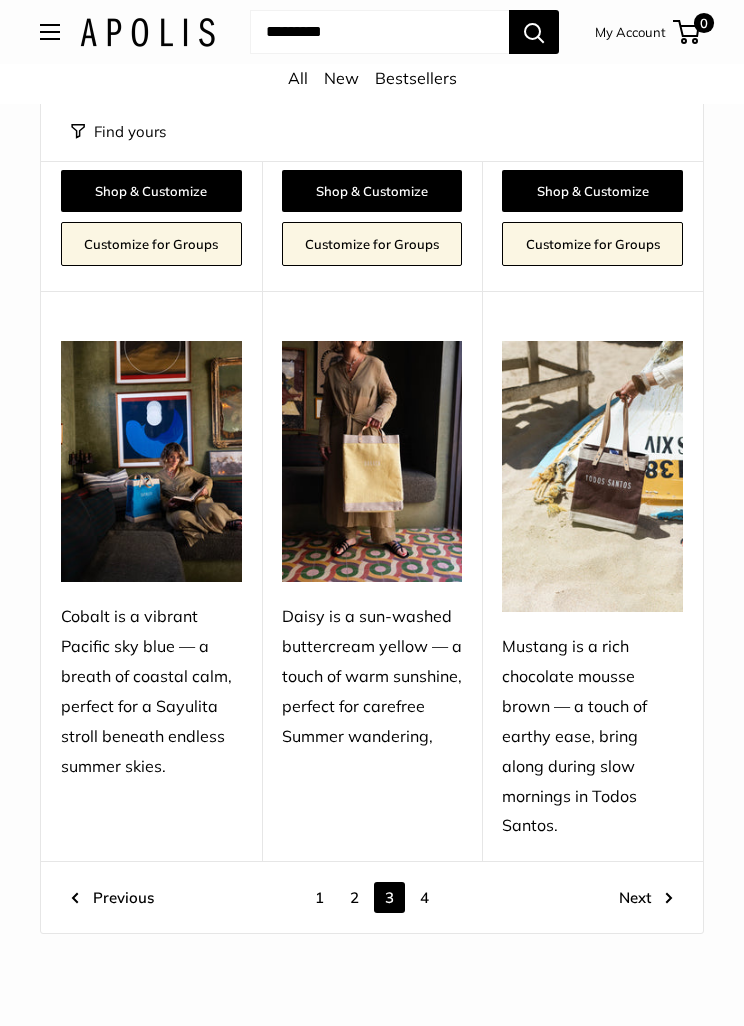 click on "4" at bounding box center (424, 898) 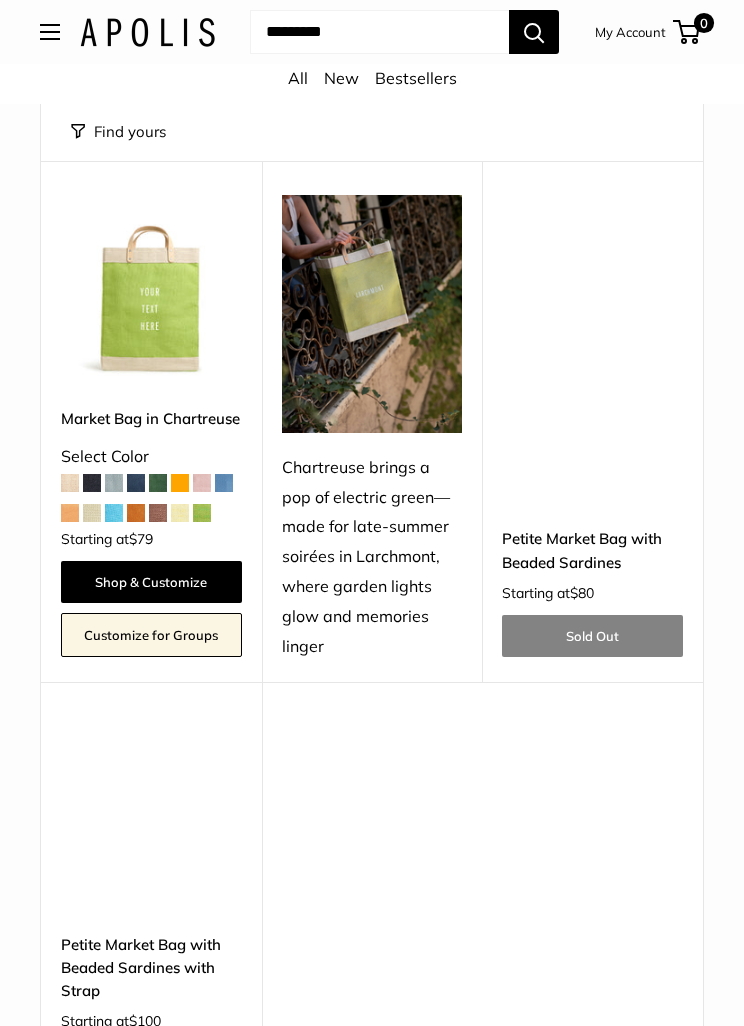 scroll, scrollTop: 3830, scrollLeft: 0, axis: vertical 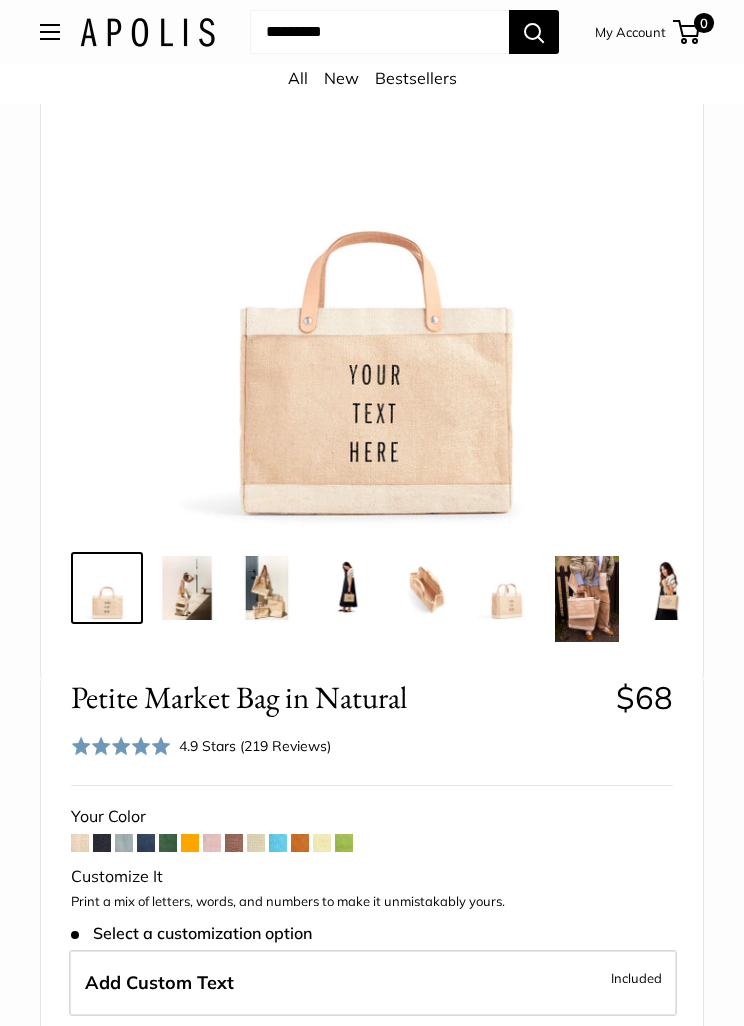 click at bounding box center [102, 843] 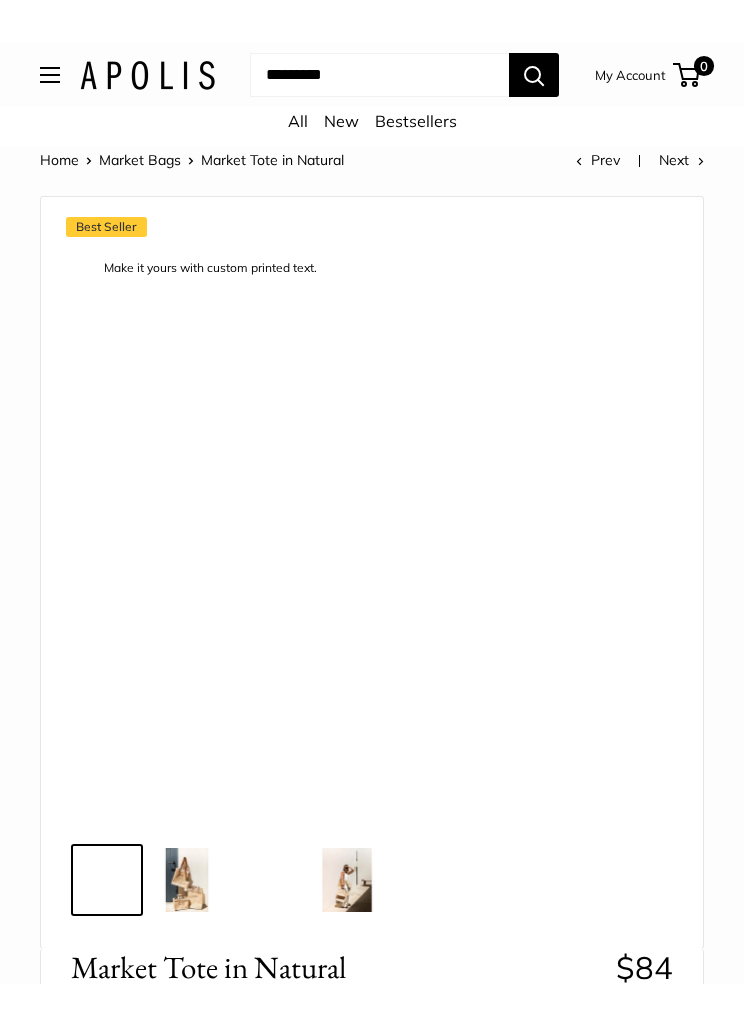 scroll, scrollTop: 0, scrollLeft: 0, axis: both 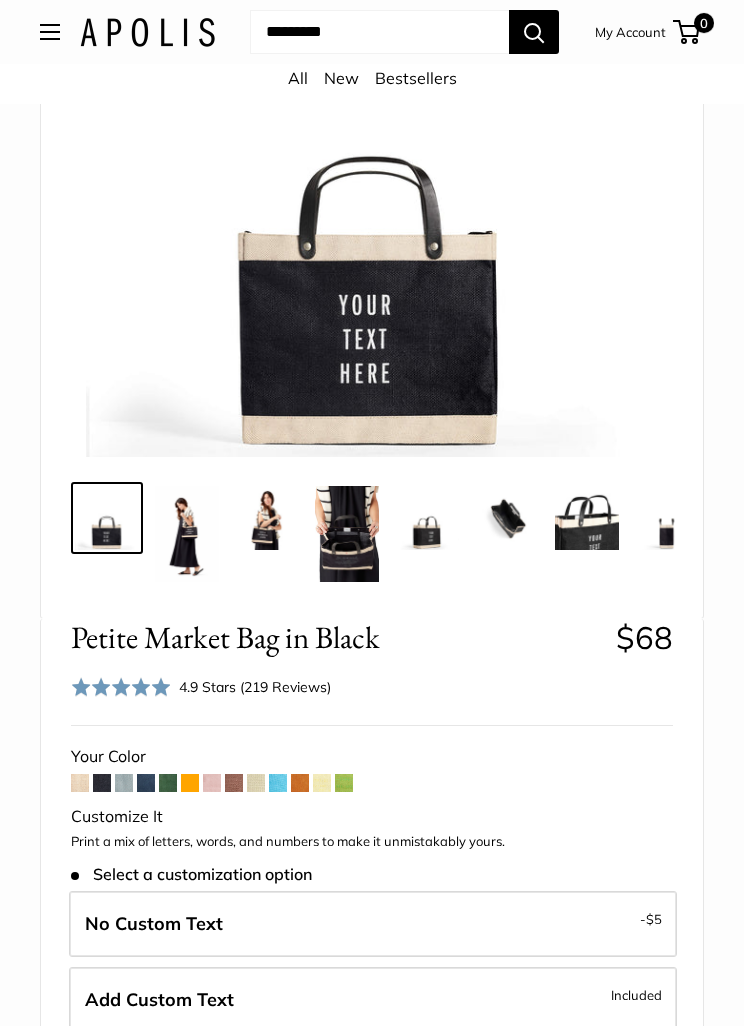 click at bounding box center [124, 783] 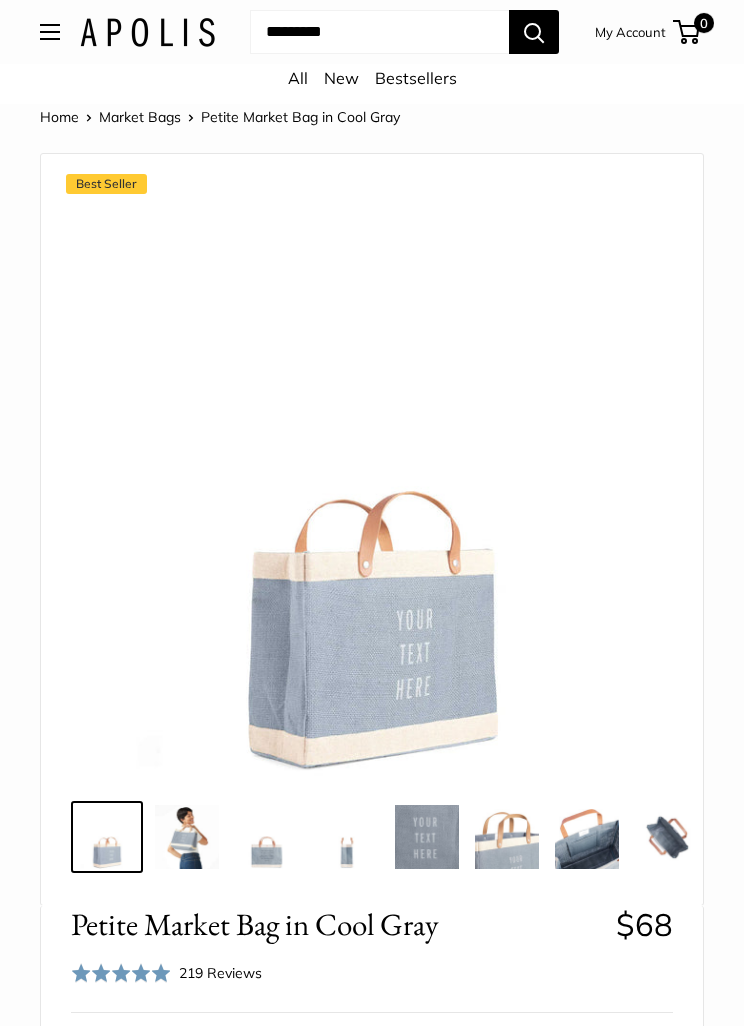 scroll, scrollTop: 0, scrollLeft: 0, axis: both 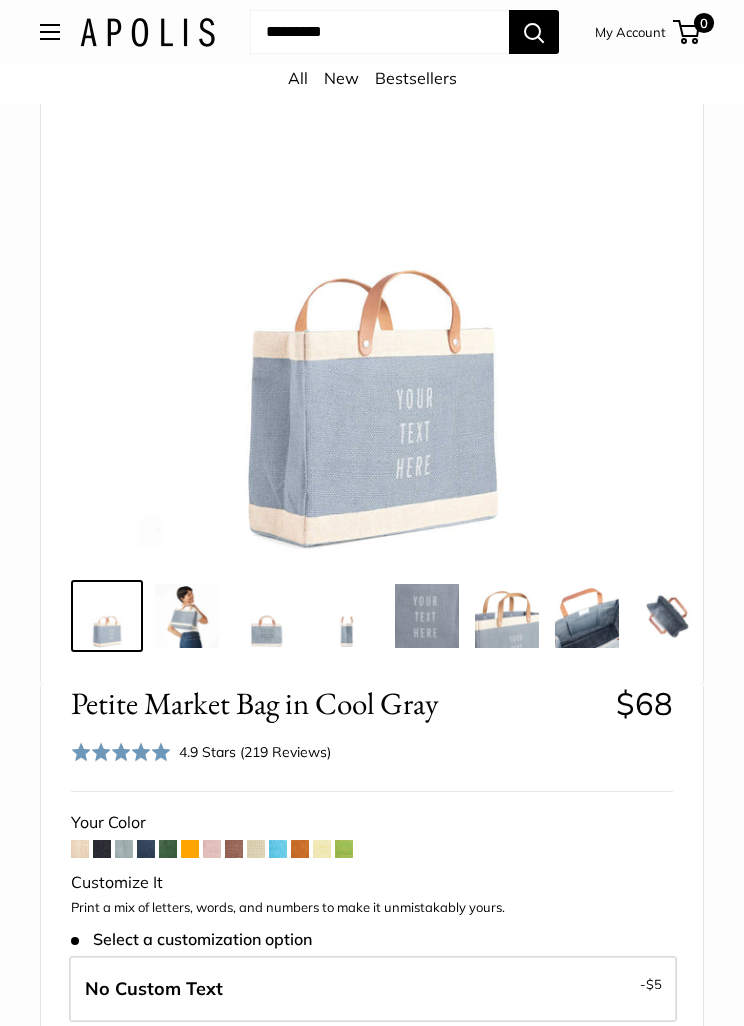 click at bounding box center [267, 616] 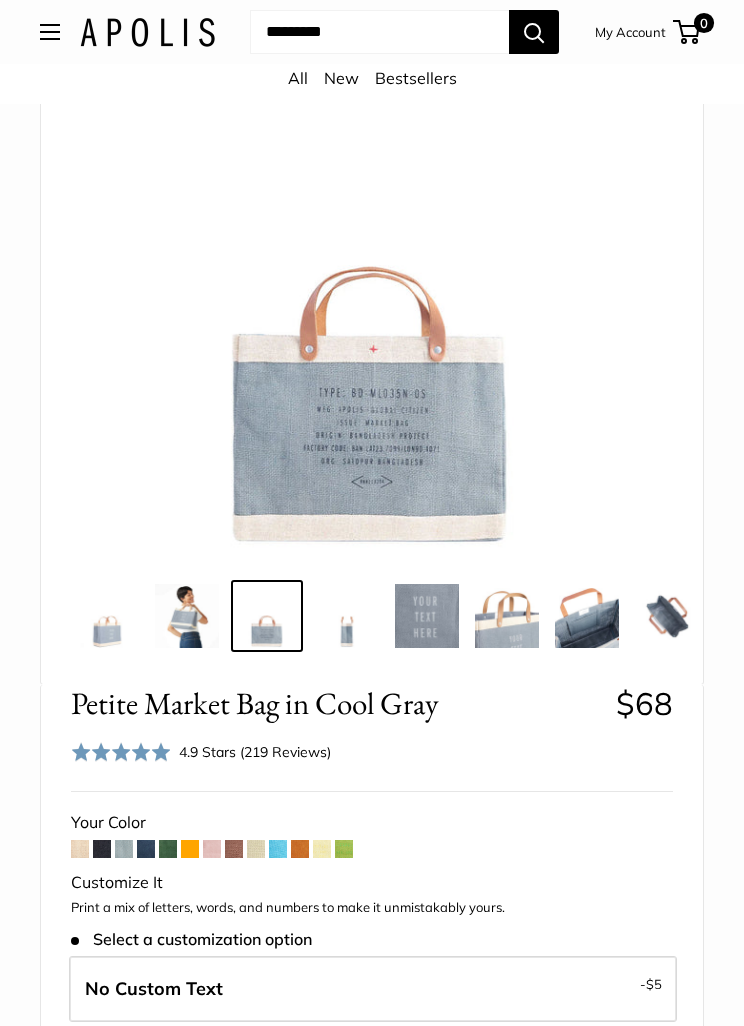click at bounding box center (107, 616) 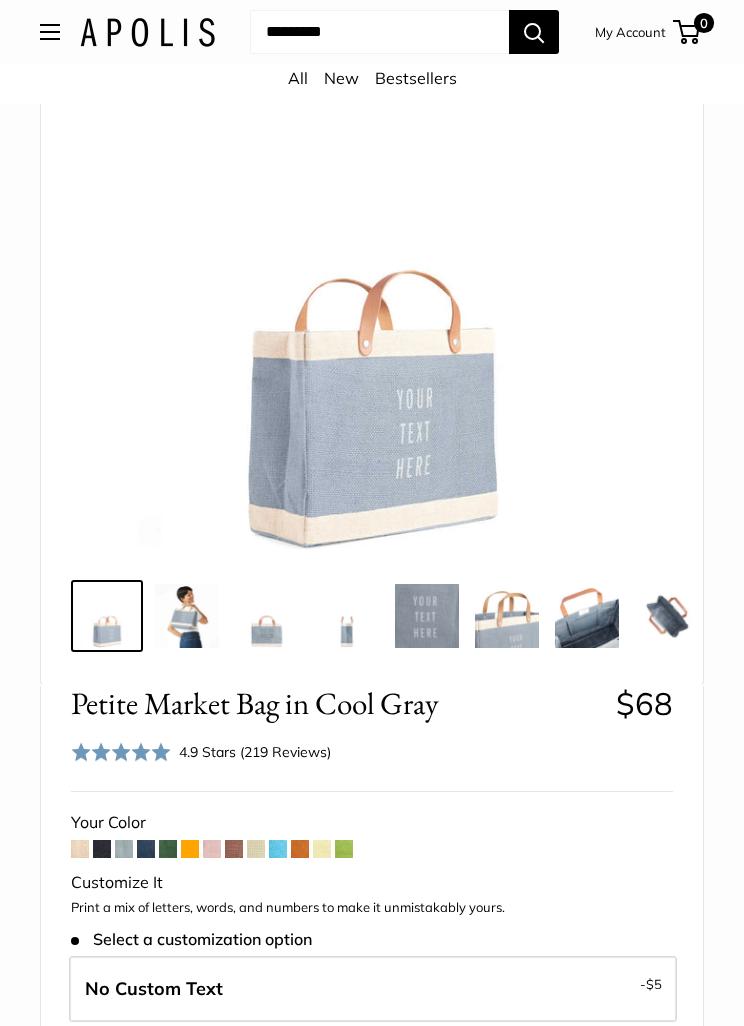 click at bounding box center (146, 849) 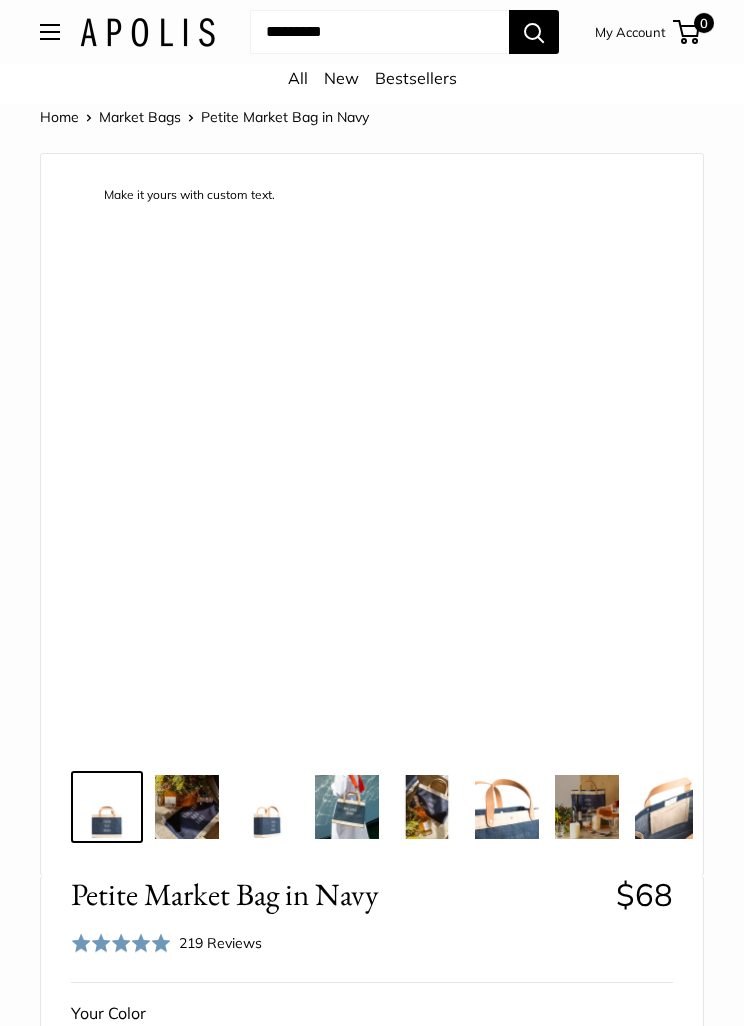 scroll, scrollTop: 0, scrollLeft: 0, axis: both 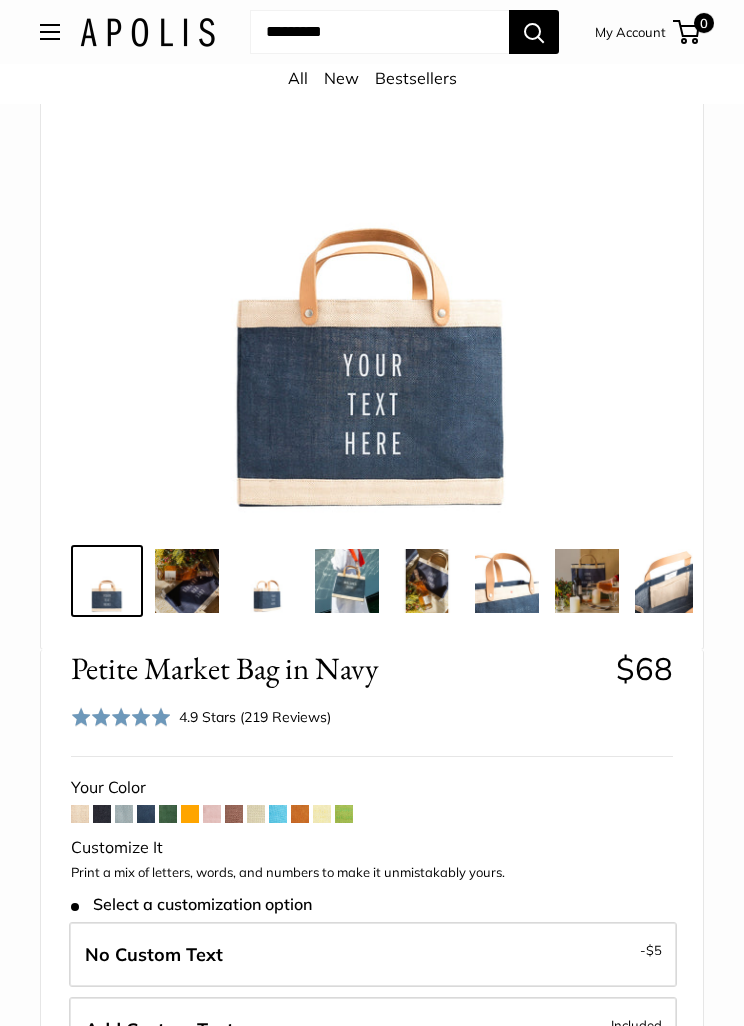 click at bounding box center [168, 814] 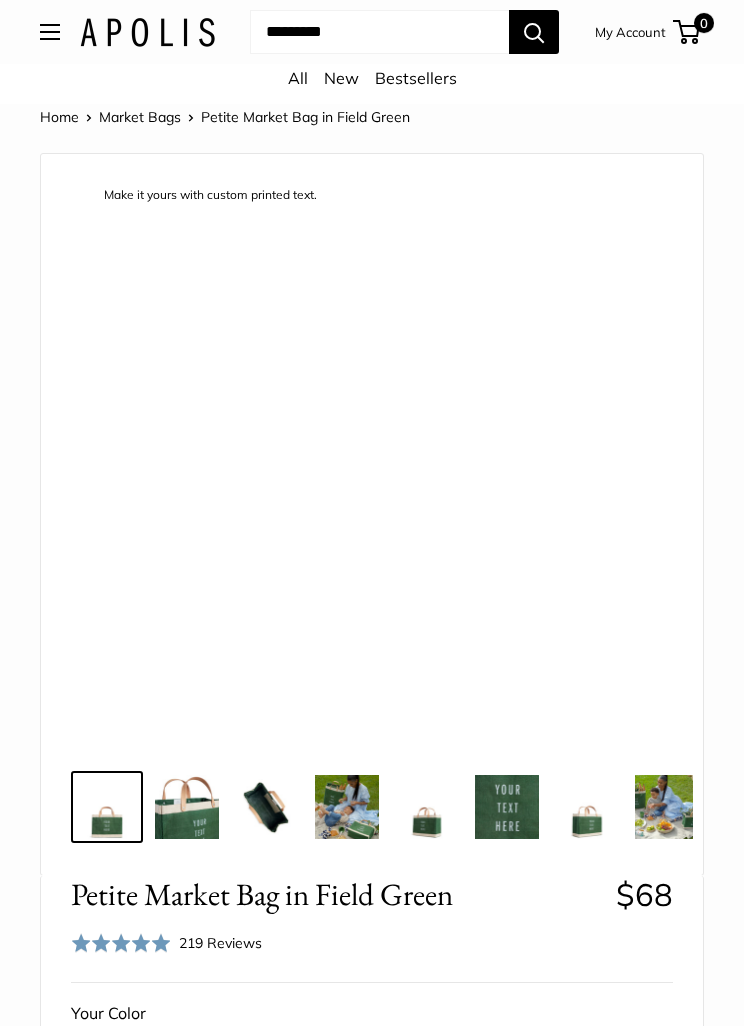 scroll, scrollTop: 0, scrollLeft: 0, axis: both 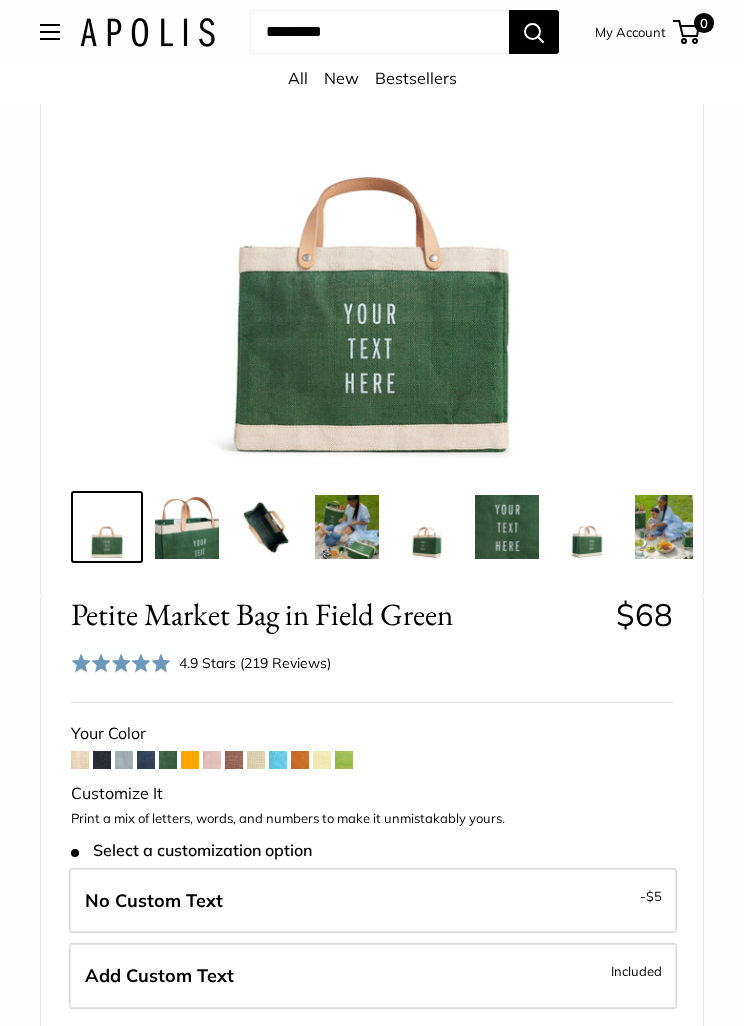 click at bounding box center (212, 760) 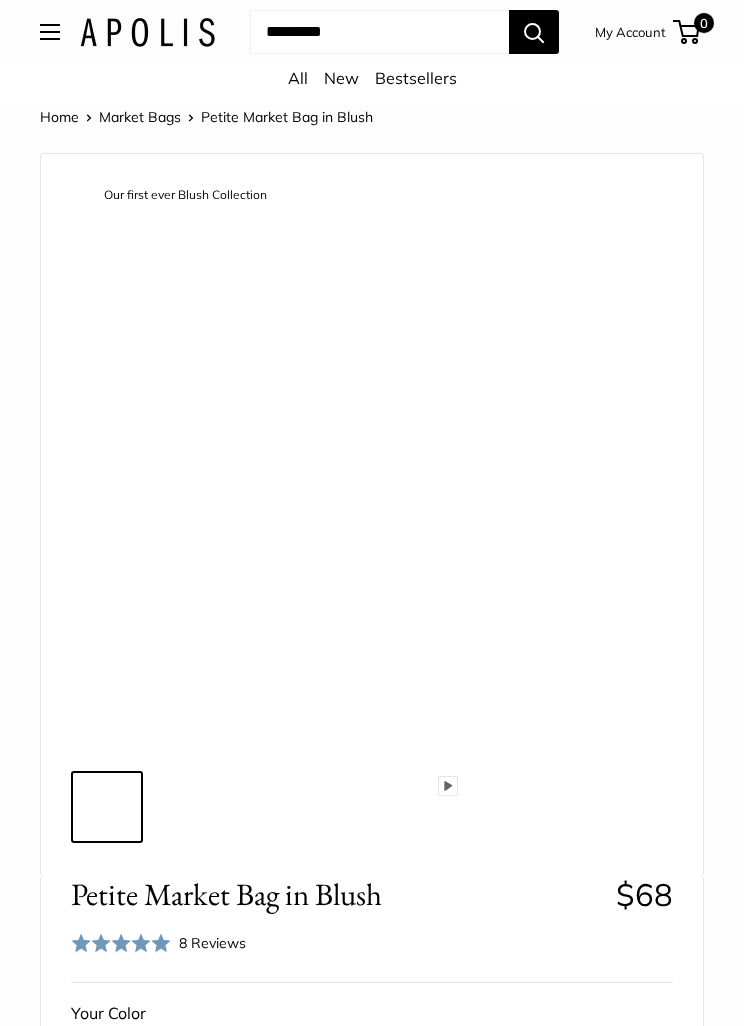 scroll, scrollTop: 0, scrollLeft: 0, axis: both 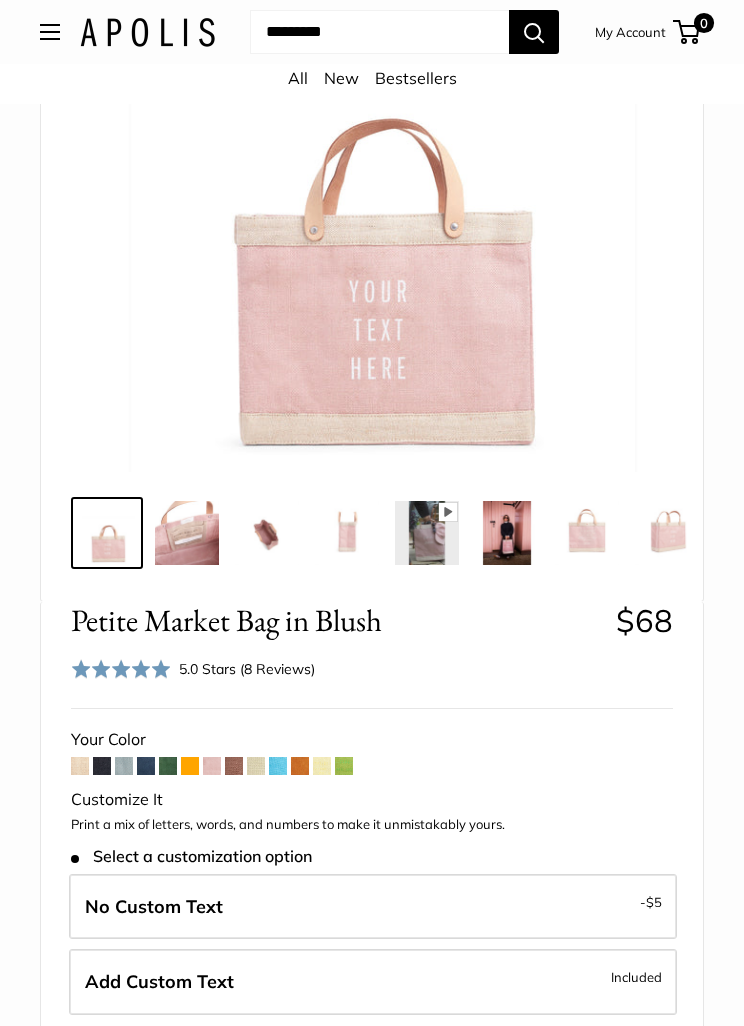 click at bounding box center (234, 766) 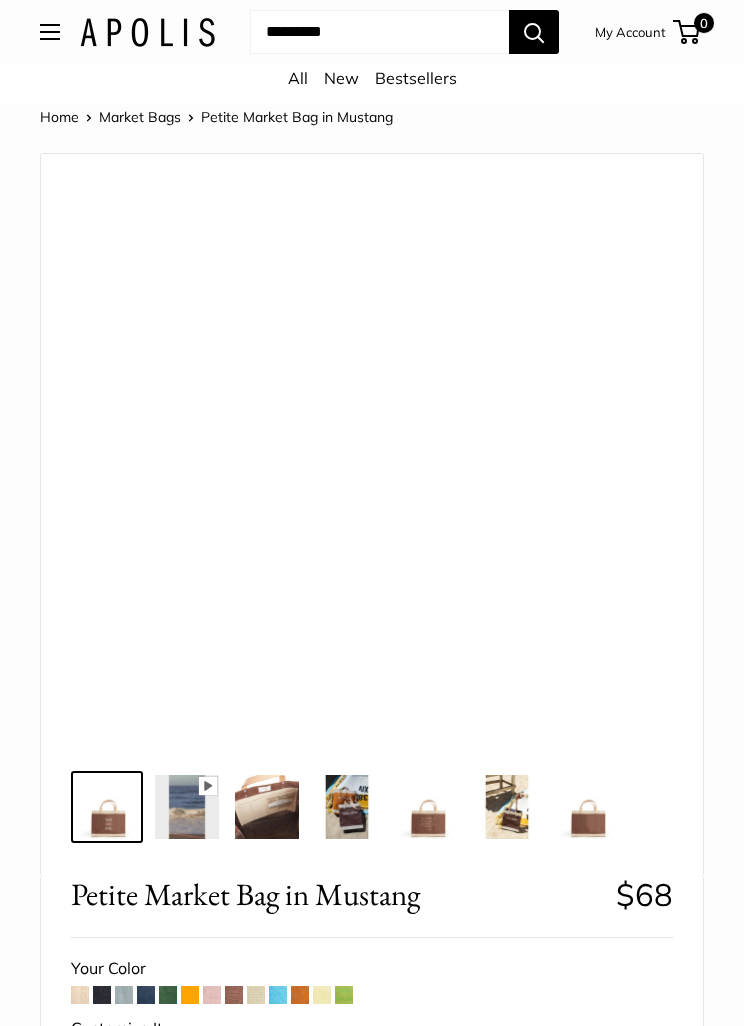 scroll, scrollTop: 0, scrollLeft: 0, axis: both 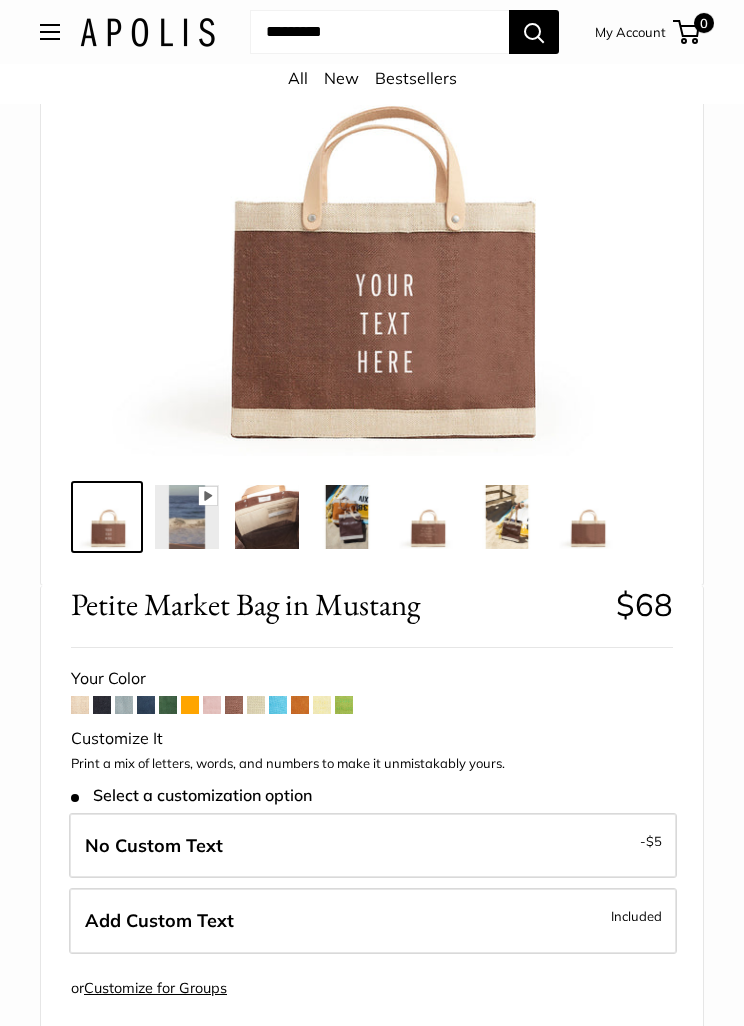 click at bounding box center (256, 705) 